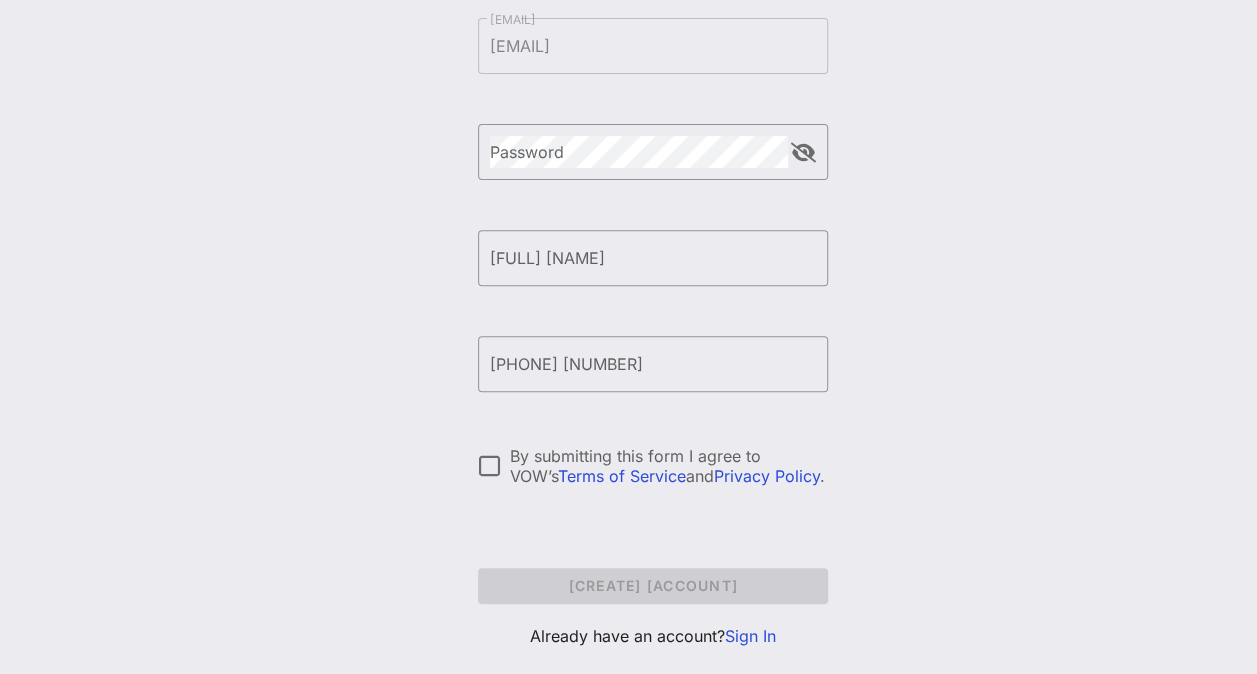 scroll, scrollTop: 296, scrollLeft: 0, axis: vertical 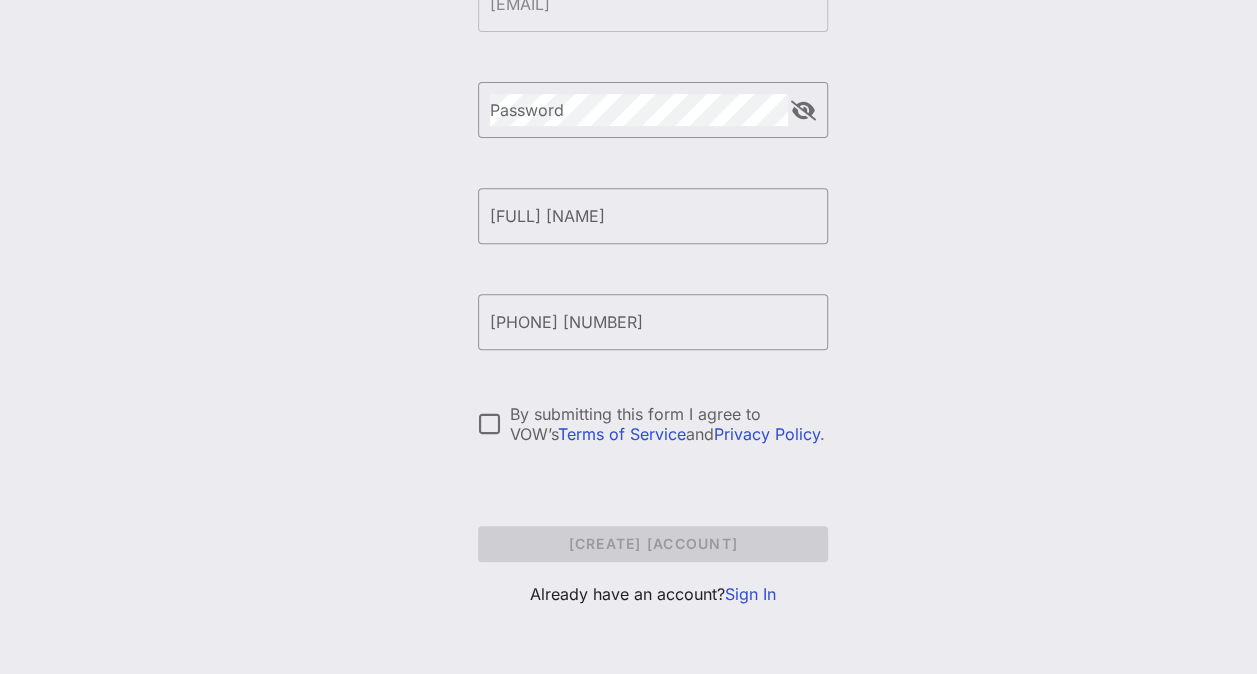 click on "Sign In" at bounding box center (750, 594) 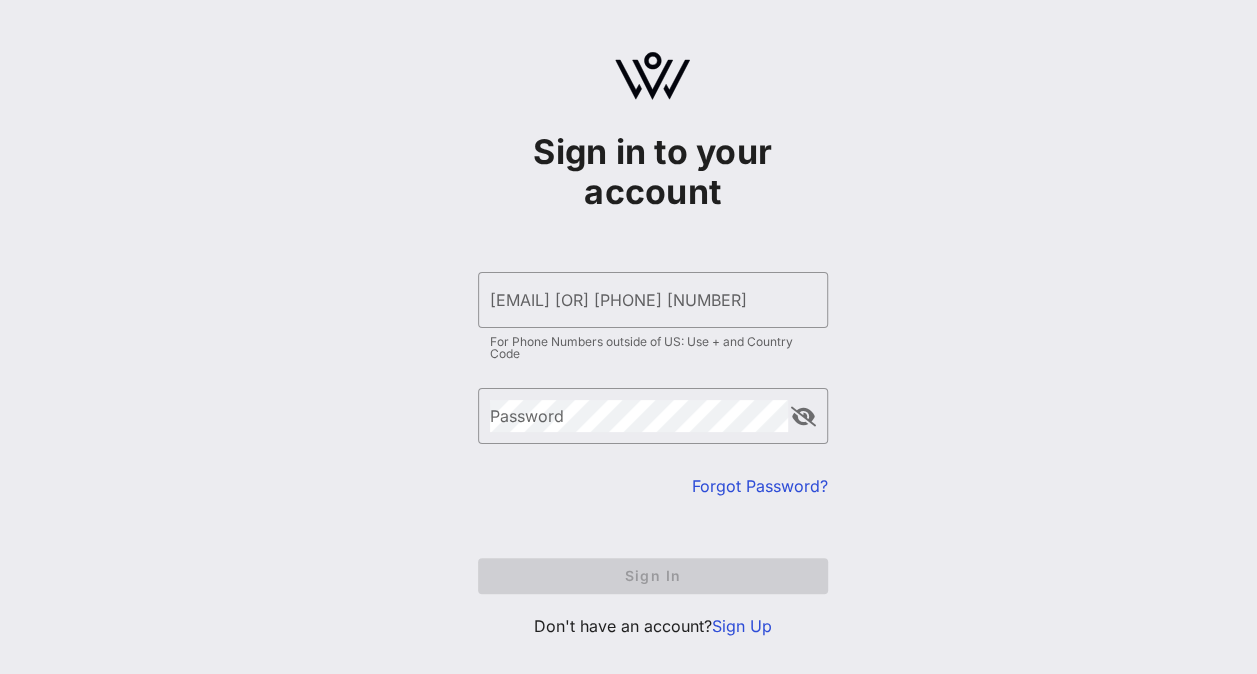 scroll, scrollTop: 0, scrollLeft: 0, axis: both 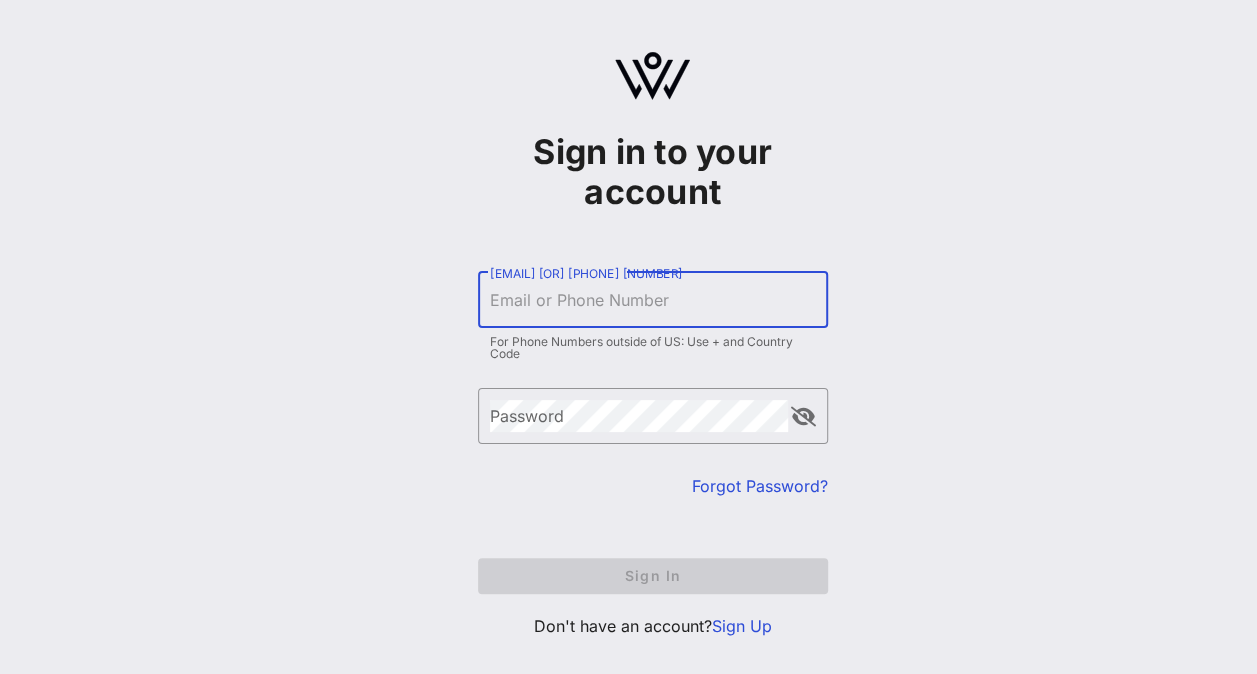 click on "[EMAIL] [OR] [PHONE] [NUMBER]" at bounding box center [653, 300] 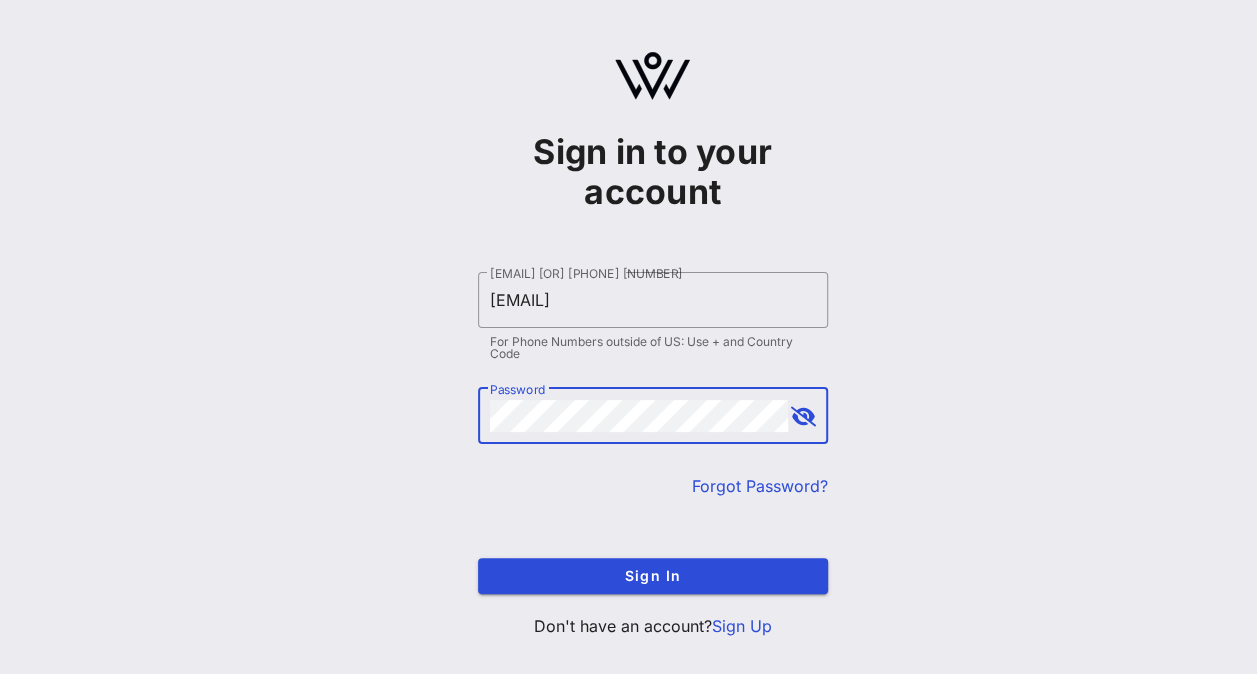 click at bounding box center (803, 417) 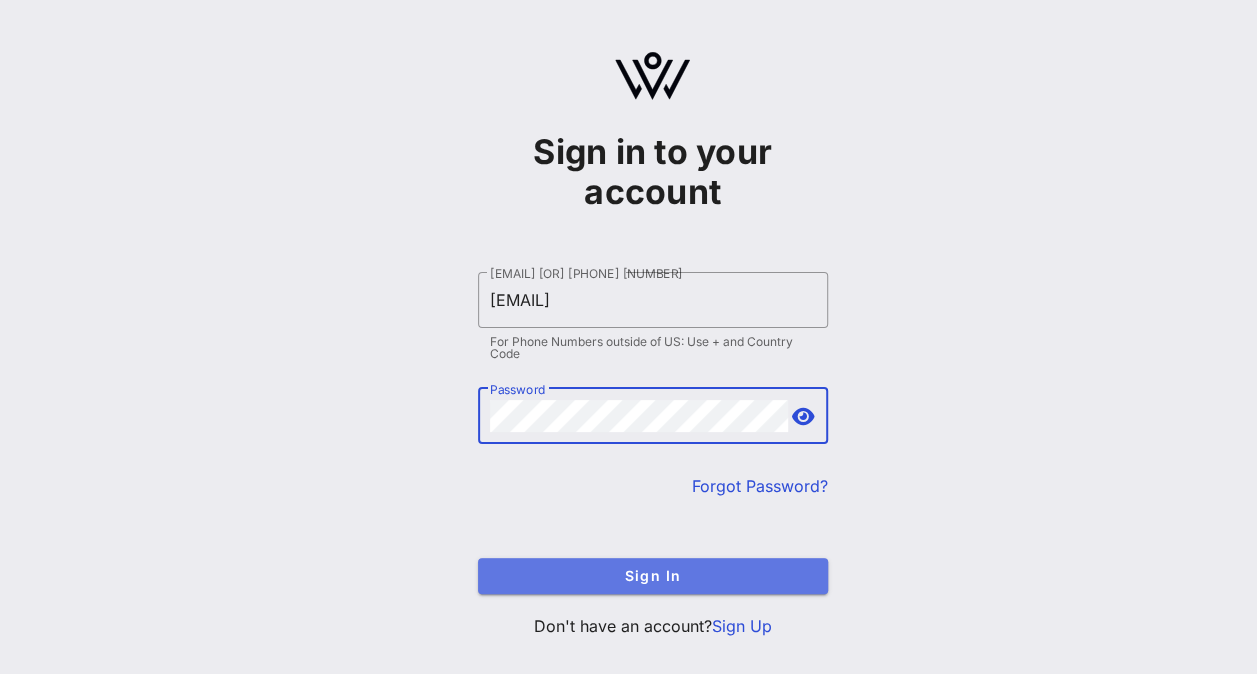 click on "Sign In" at bounding box center (653, 575) 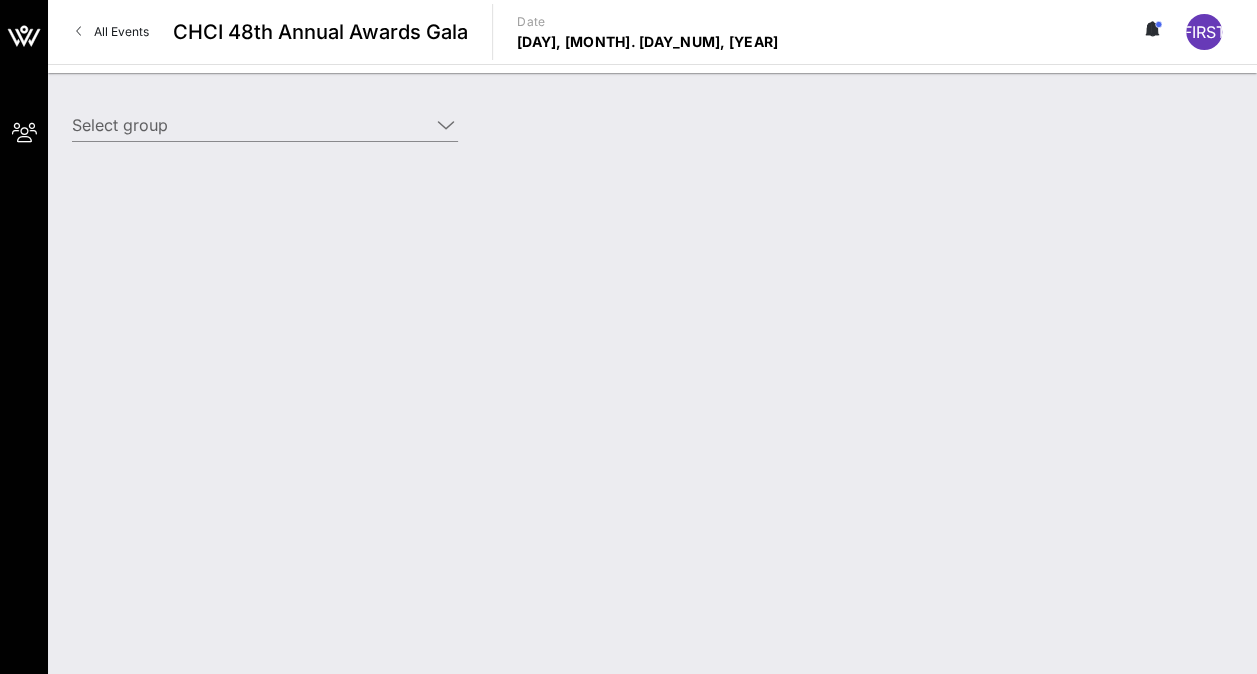 type on "[ORG] ([ORG]) [[FIRST] [LAST], [EMAIL]]" 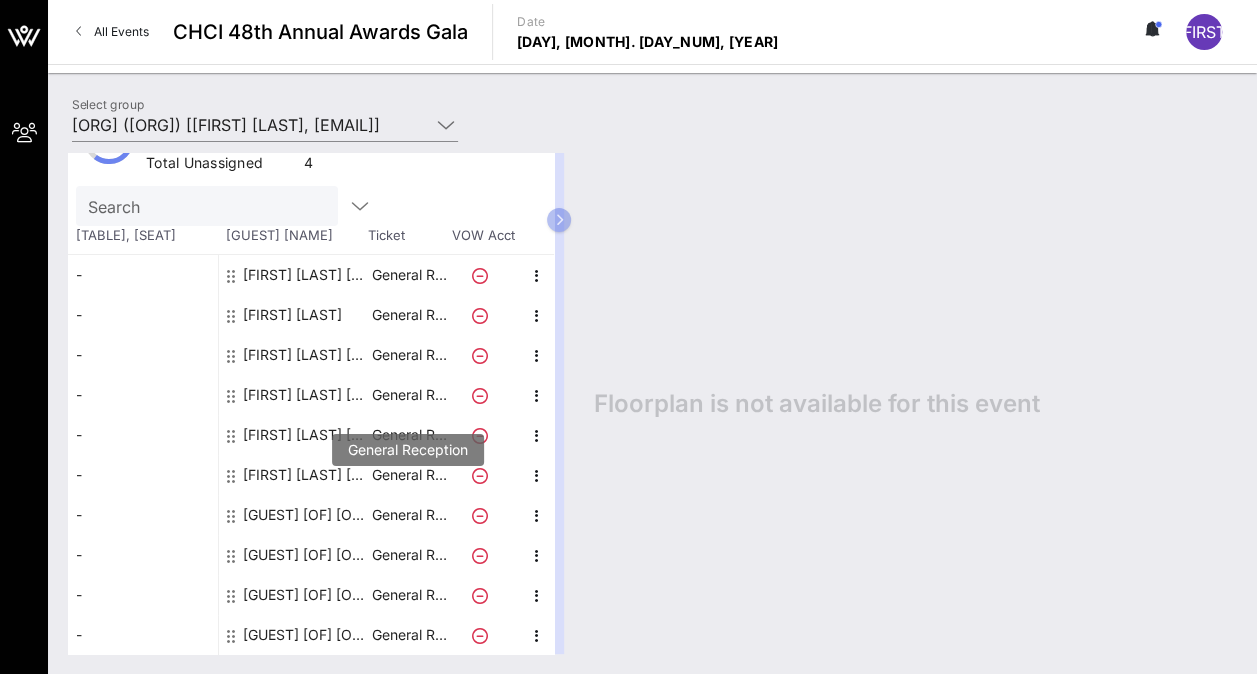 scroll, scrollTop: 62, scrollLeft: 0, axis: vertical 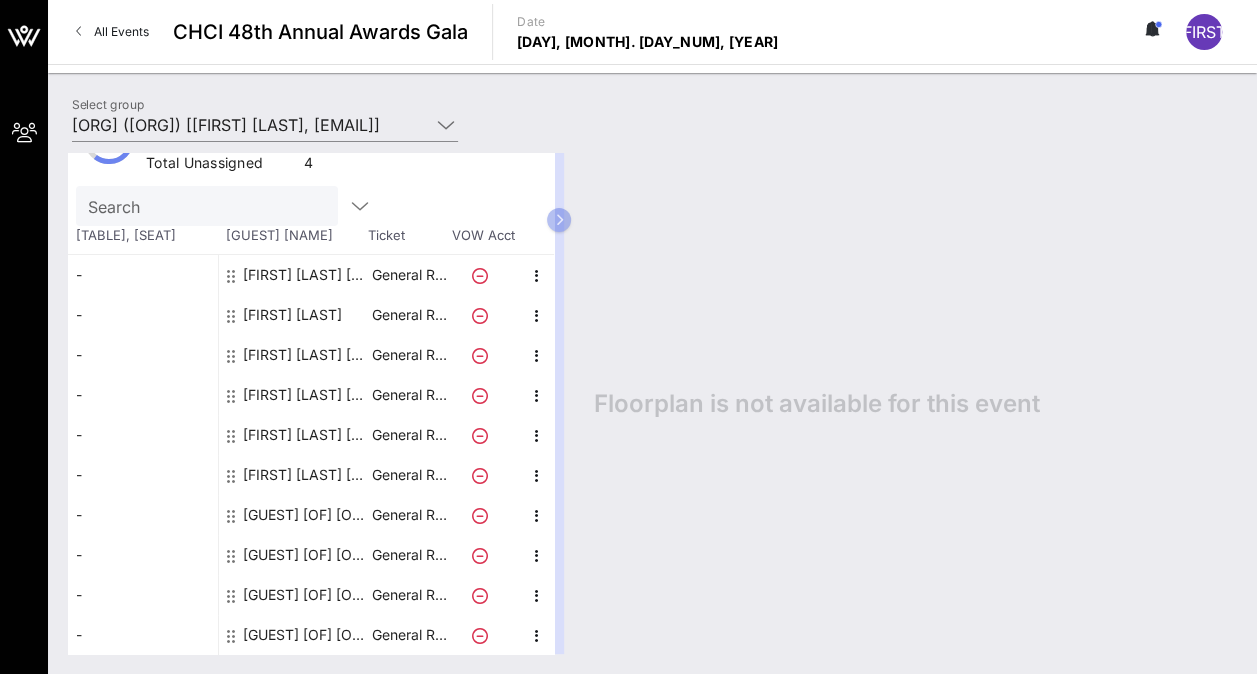 click on "[GUEST] [OF] [ORG]" at bounding box center (306, 515) 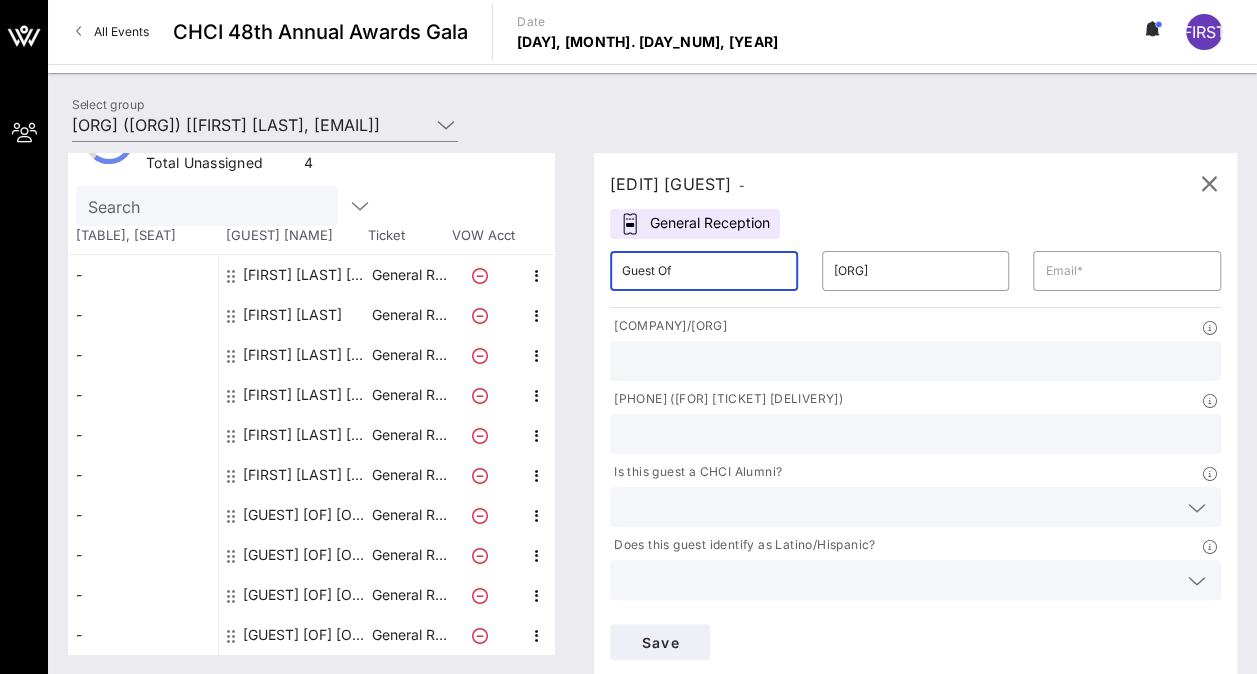 click on "Guest Of" at bounding box center (704, 271) 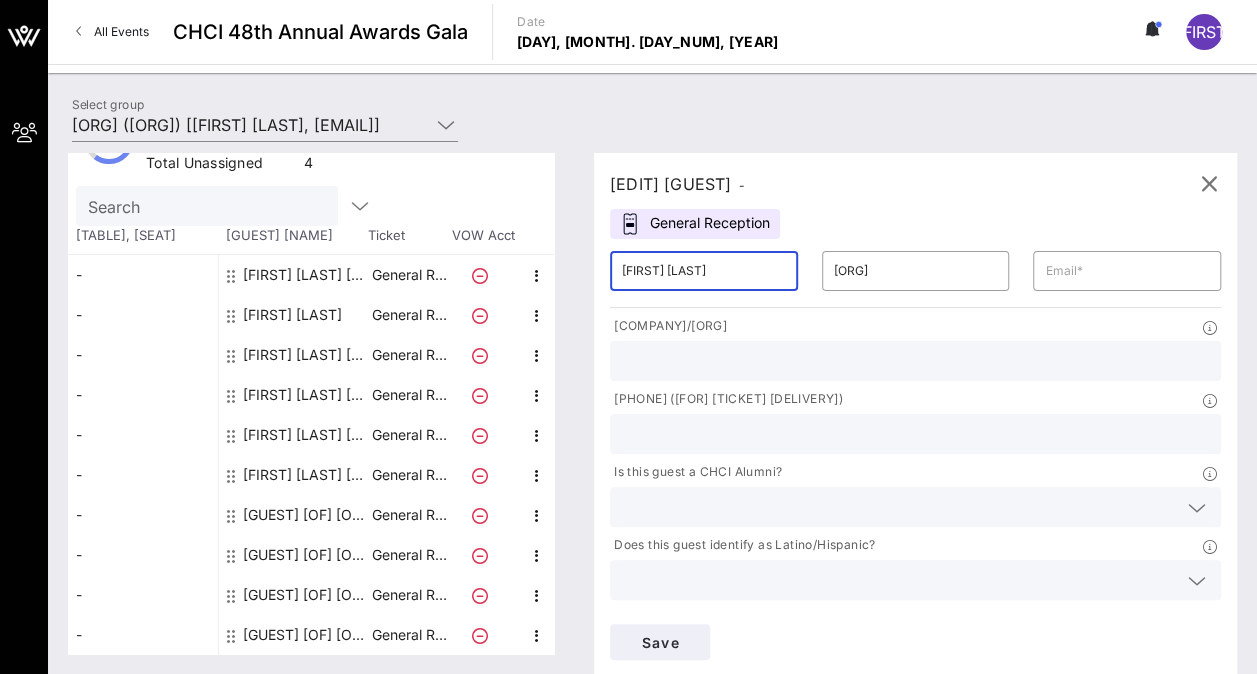 type on "[FIRST] [LAST]" 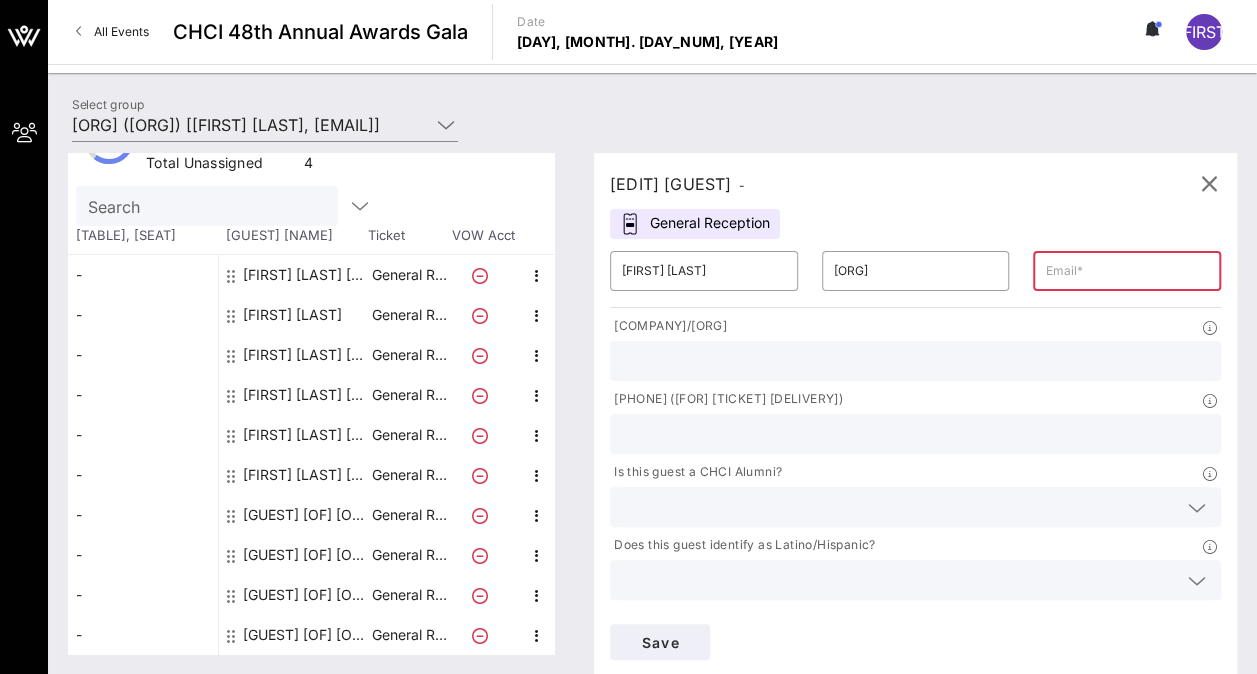 paste on "[FIRST] [LAST] [EMAIL]" 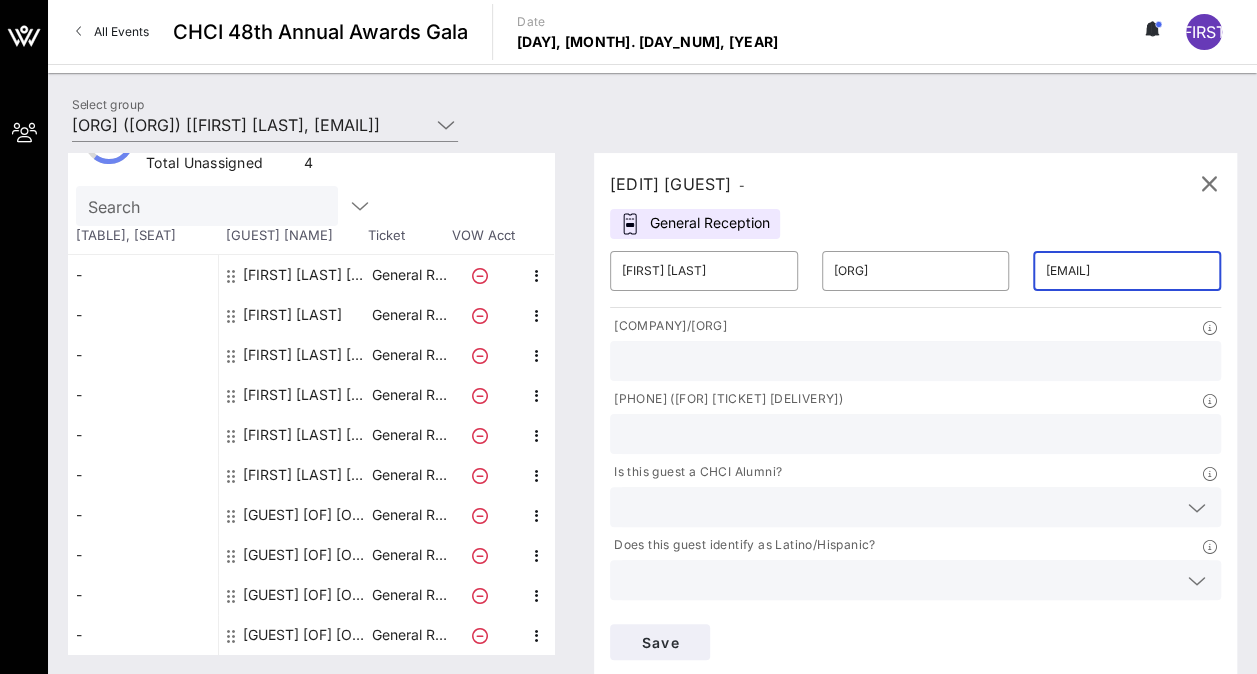 scroll, scrollTop: 0, scrollLeft: 0, axis: both 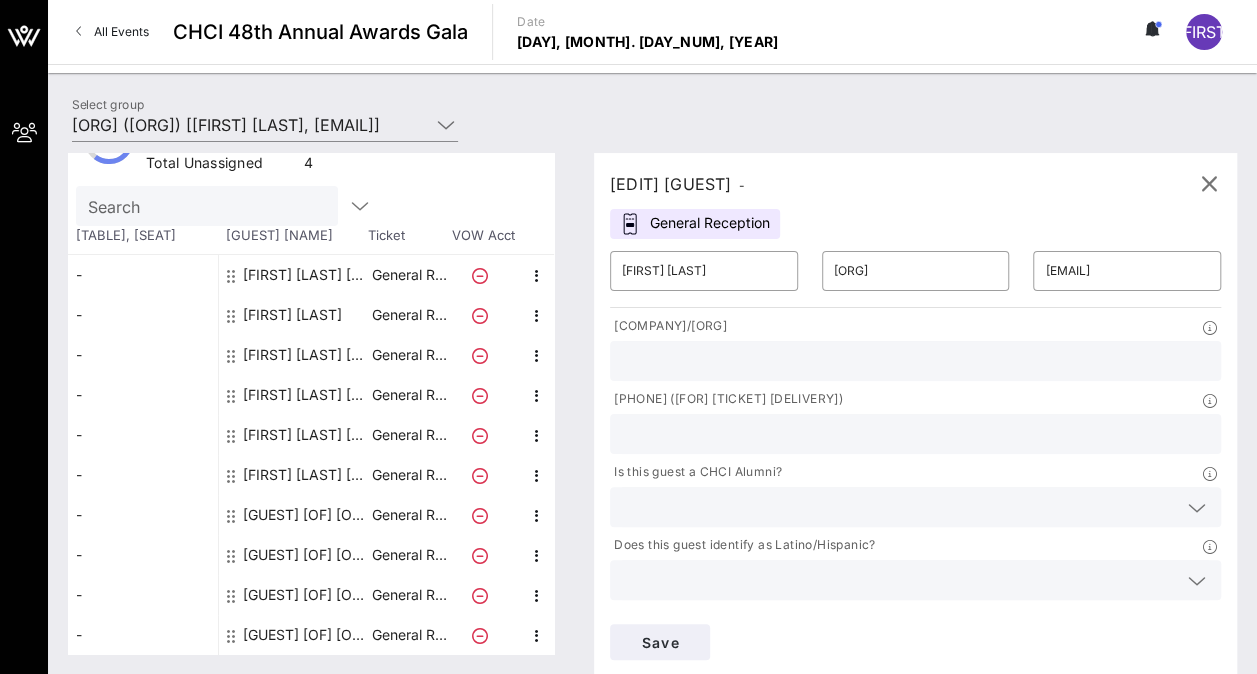 click at bounding box center [915, 361] 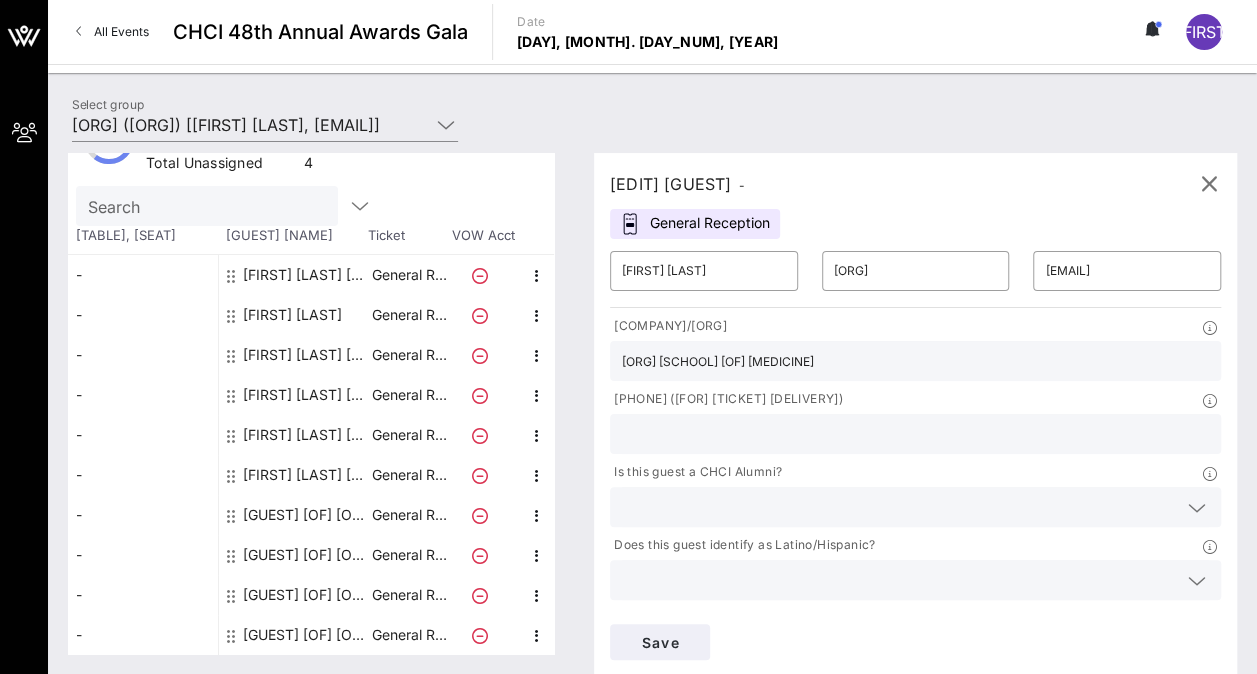 scroll, scrollTop: 0, scrollLeft: 0, axis: both 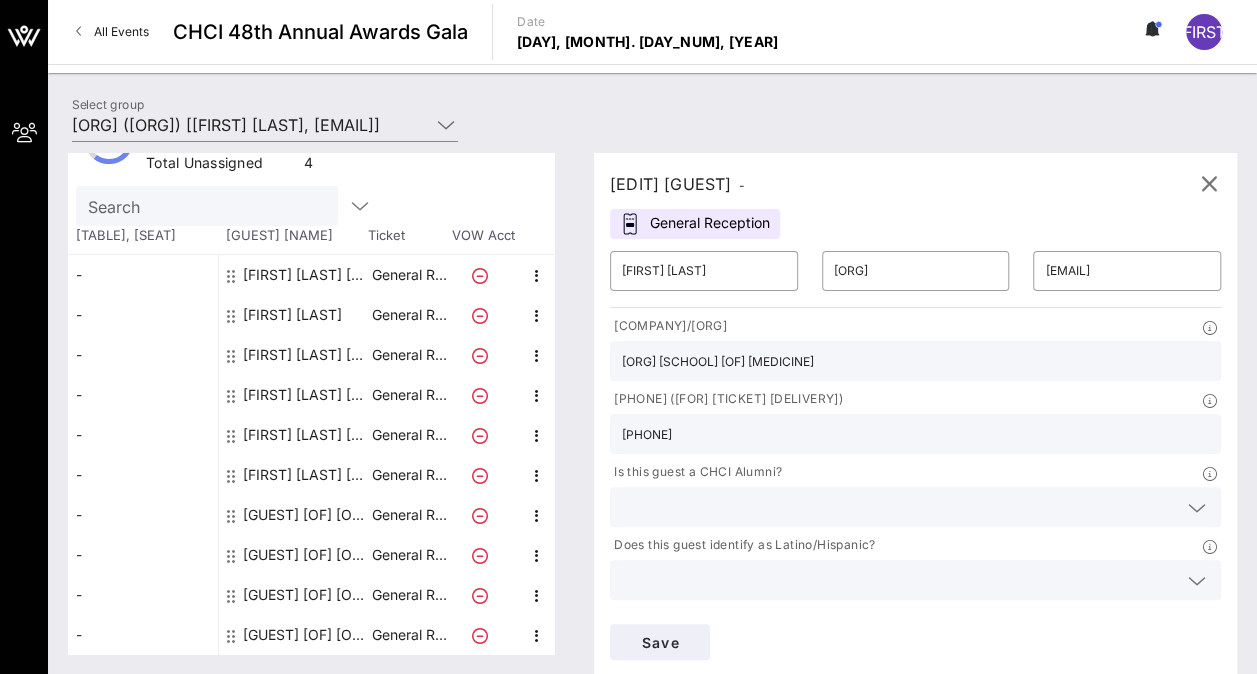 type on "[PHONE]" 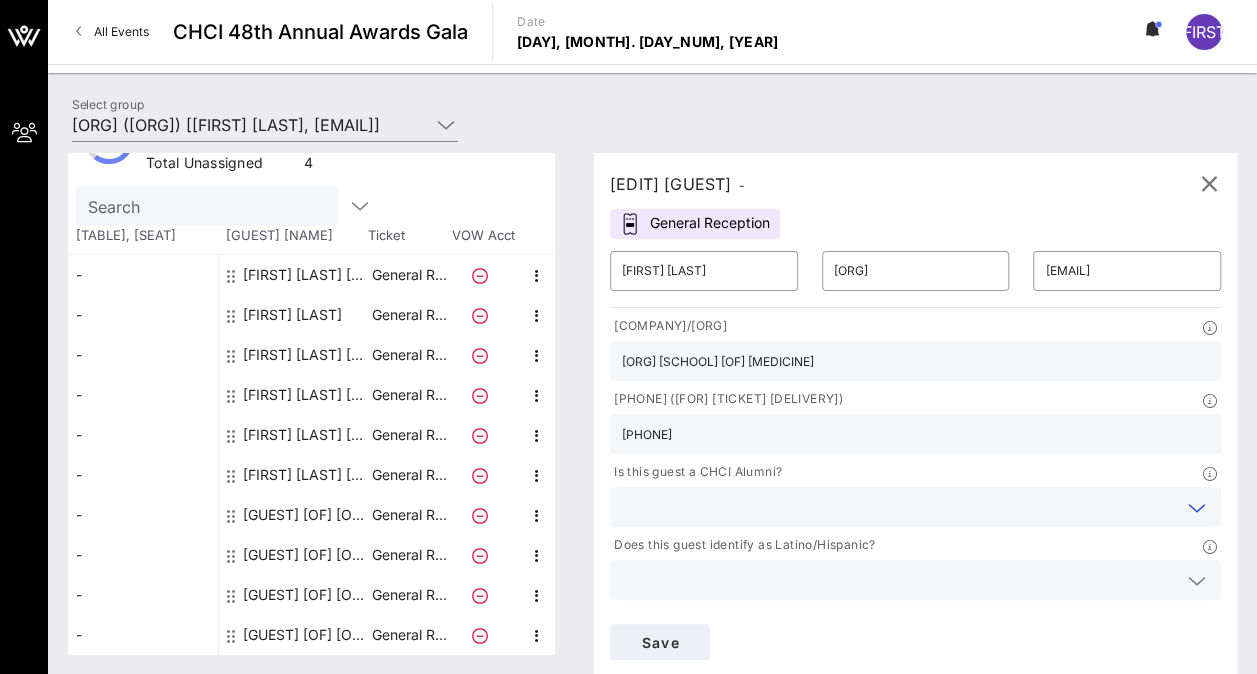 click at bounding box center [915, 507] 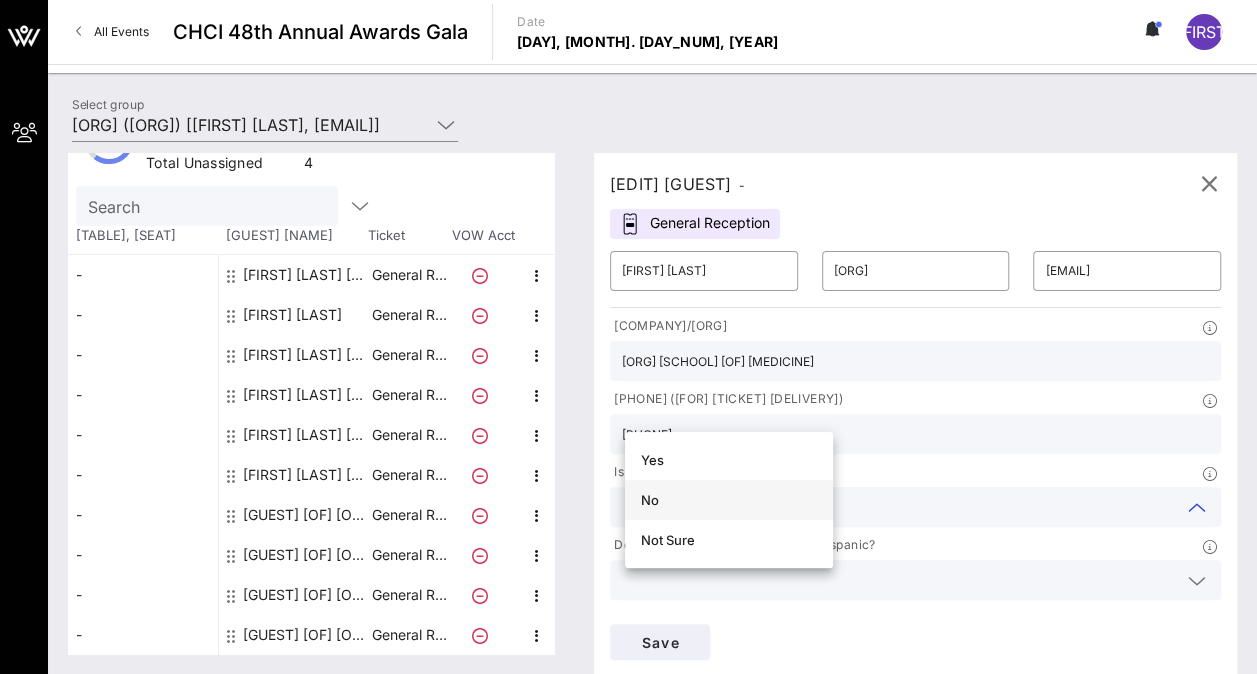 click on "No" at bounding box center [729, 500] 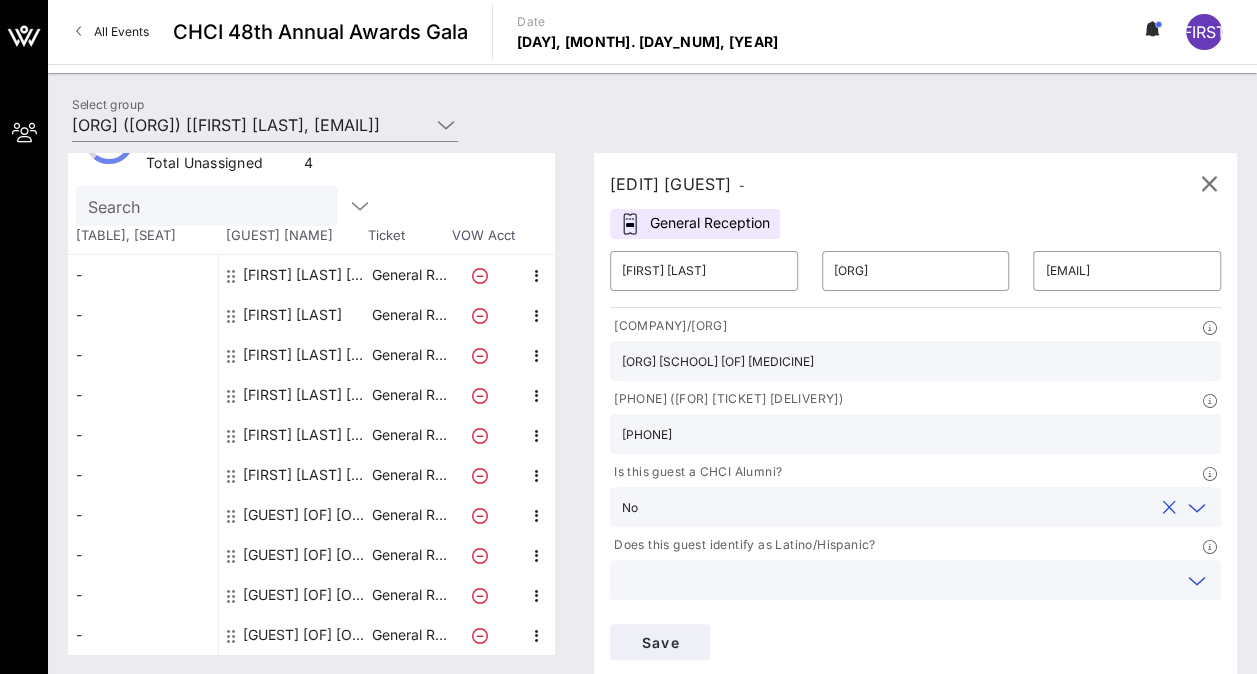 click at bounding box center [899, 580] 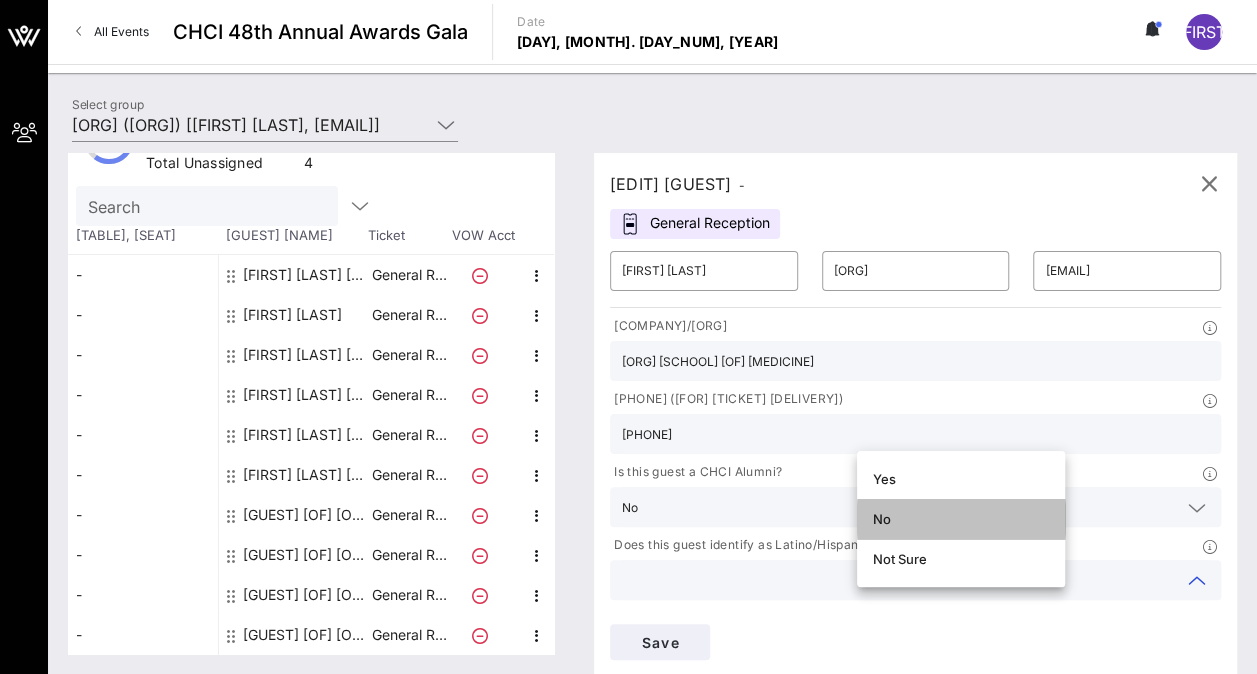click on "No" at bounding box center (961, 519) 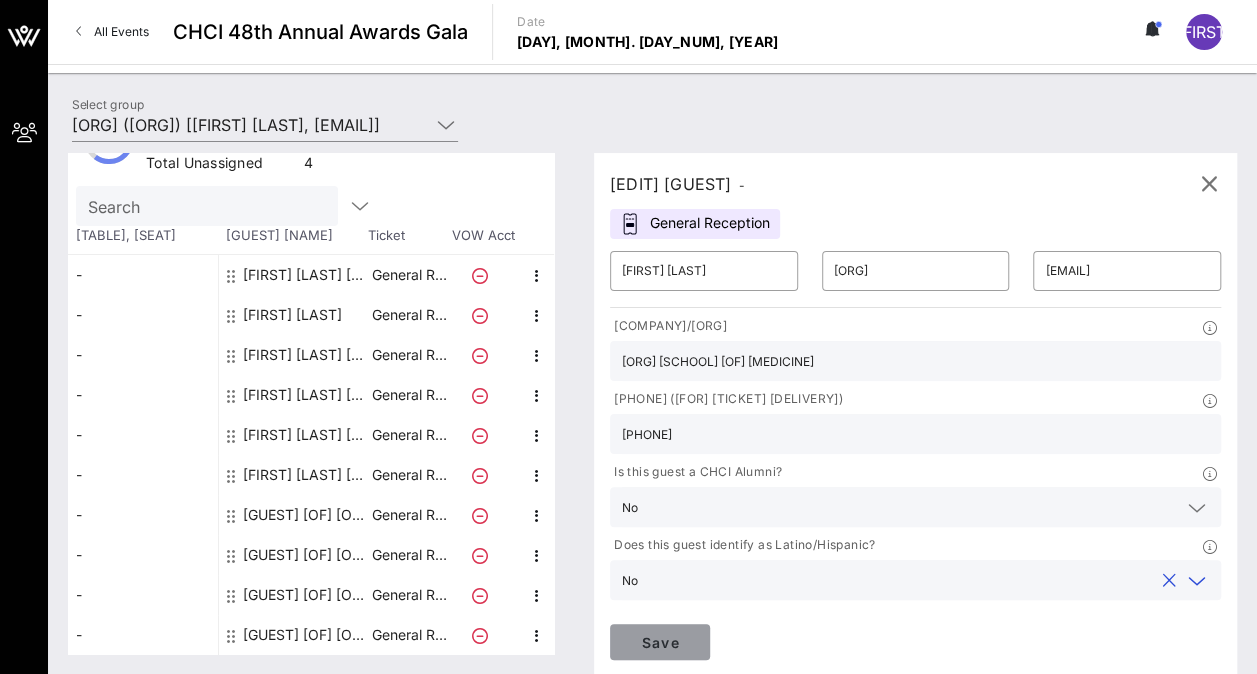 click on "Save" at bounding box center (660, 642) 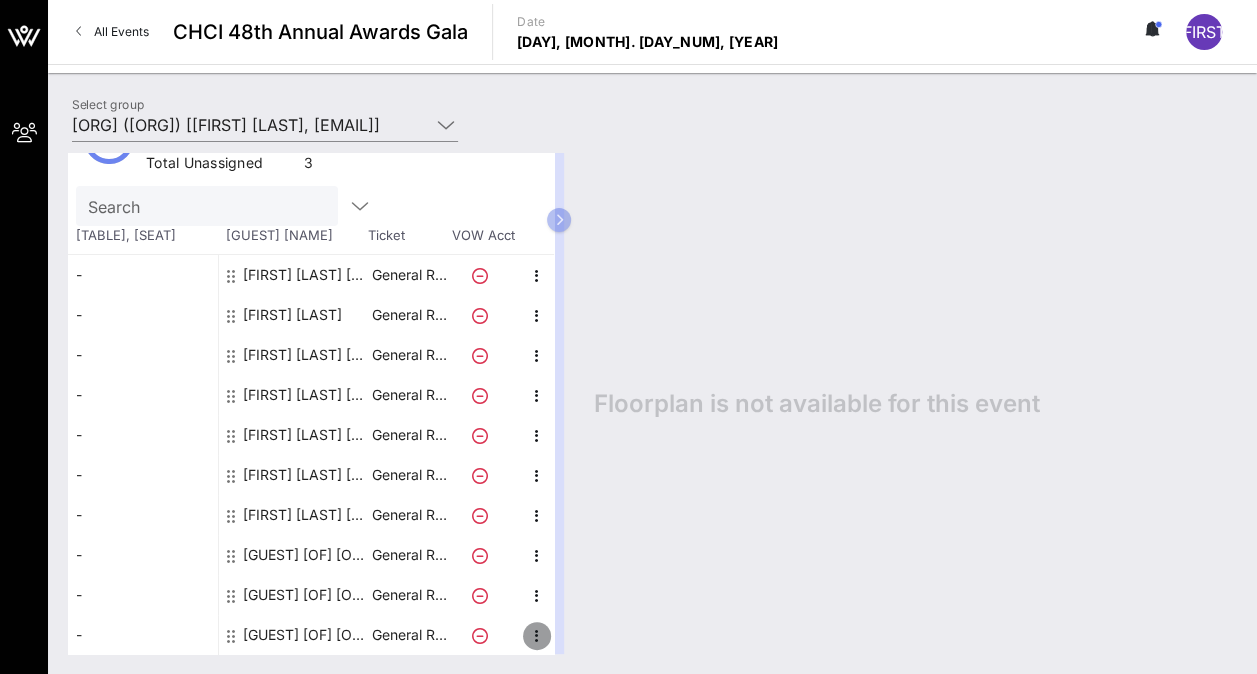 click at bounding box center (537, 636) 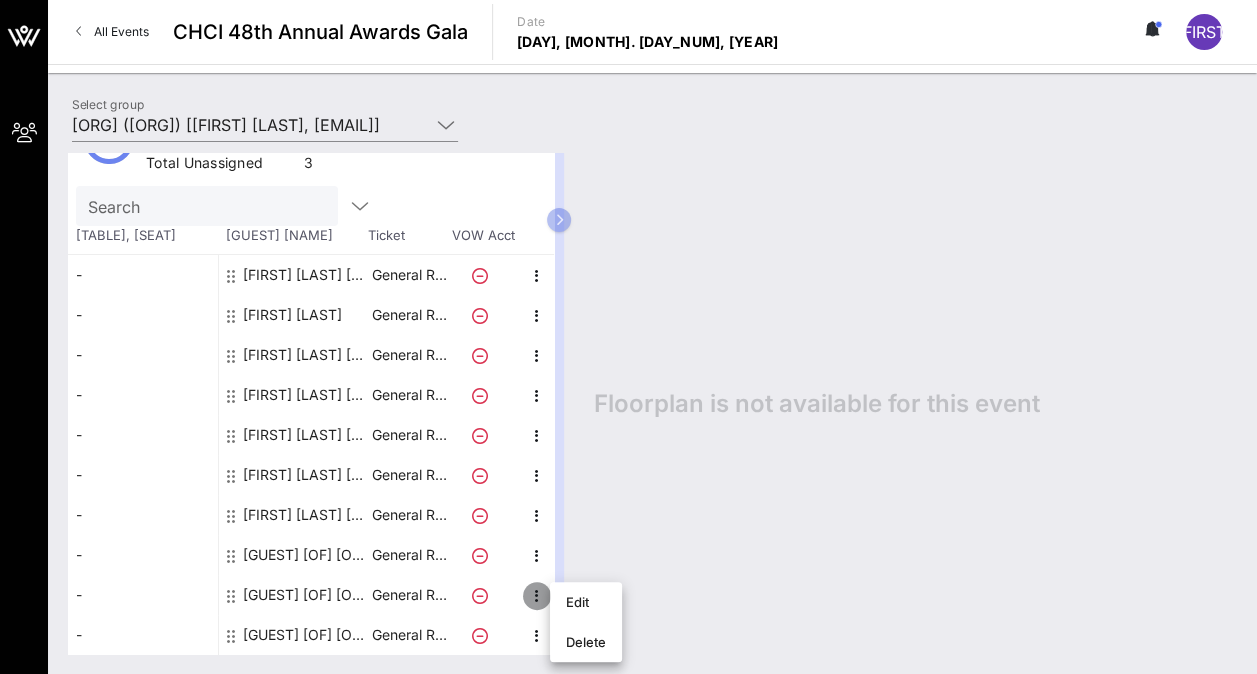 click at bounding box center (537, 596) 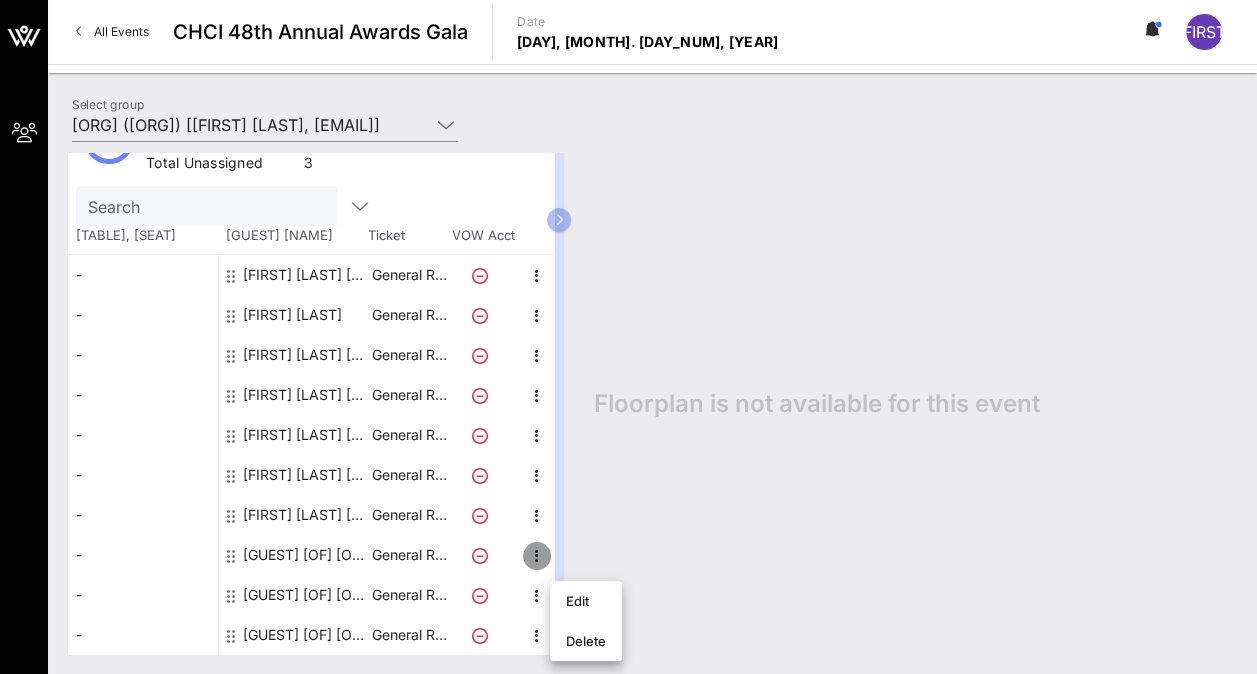 click at bounding box center [537, 556] 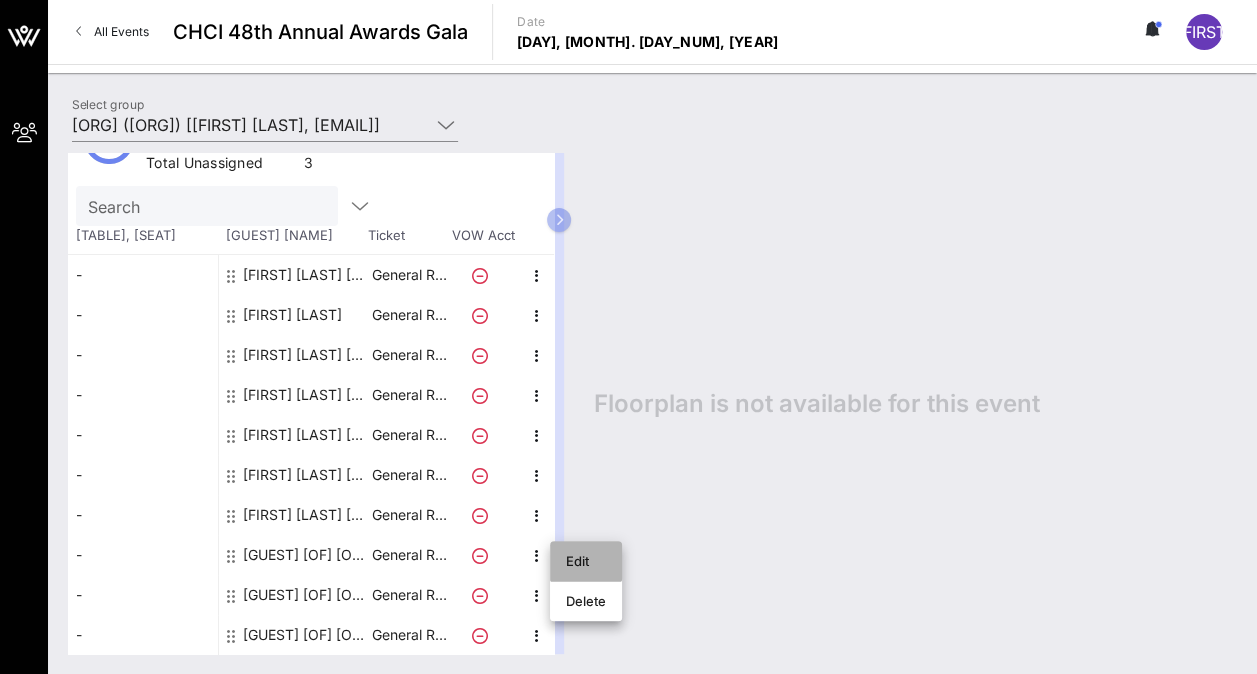 click on "Edit" at bounding box center [586, 561] 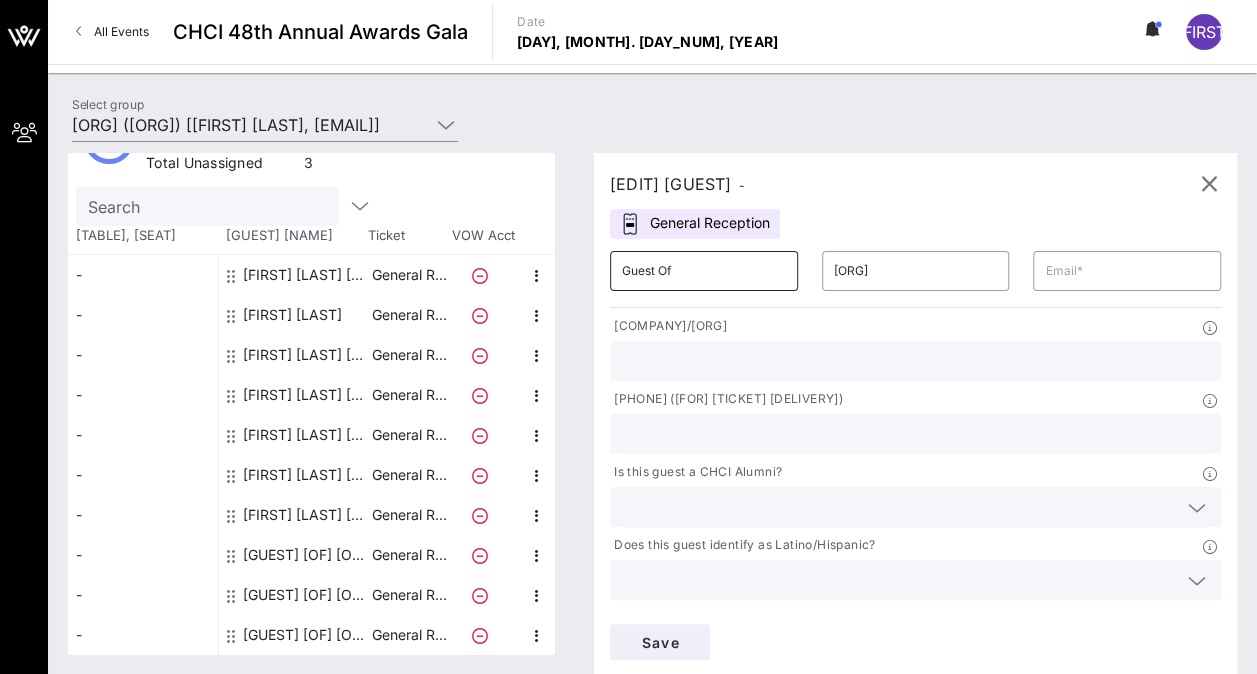 click on "Guest Of" at bounding box center (704, 271) 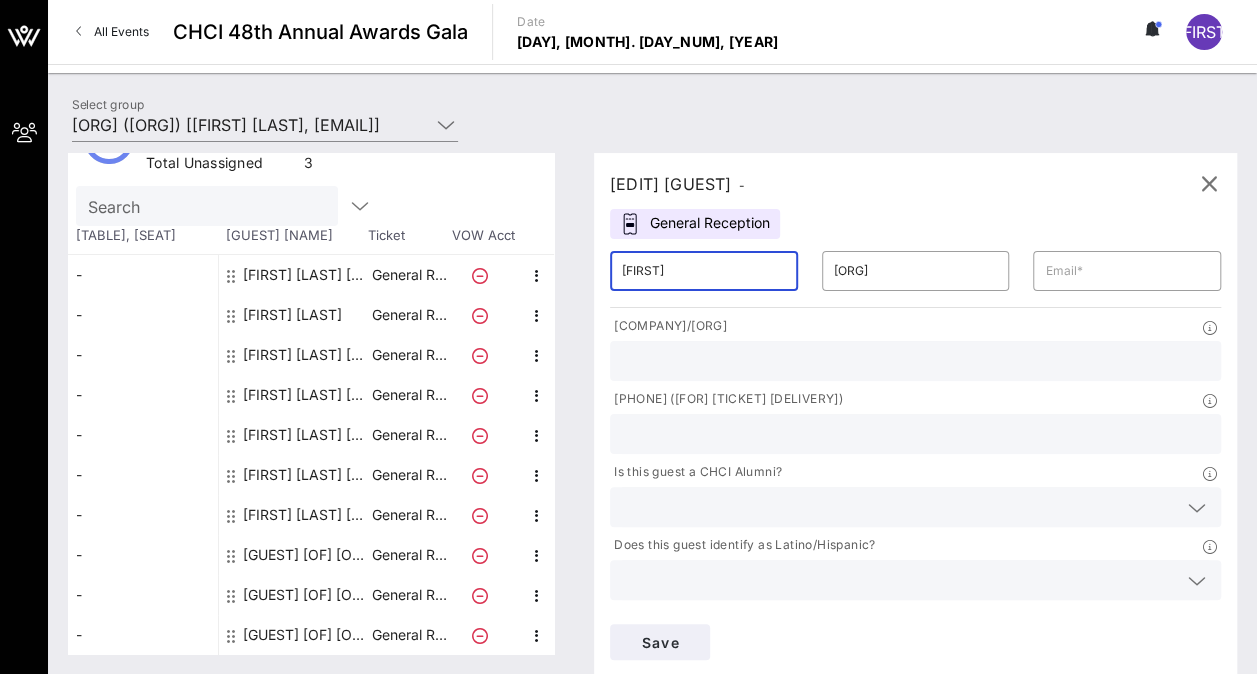 type on "[FIRST]" 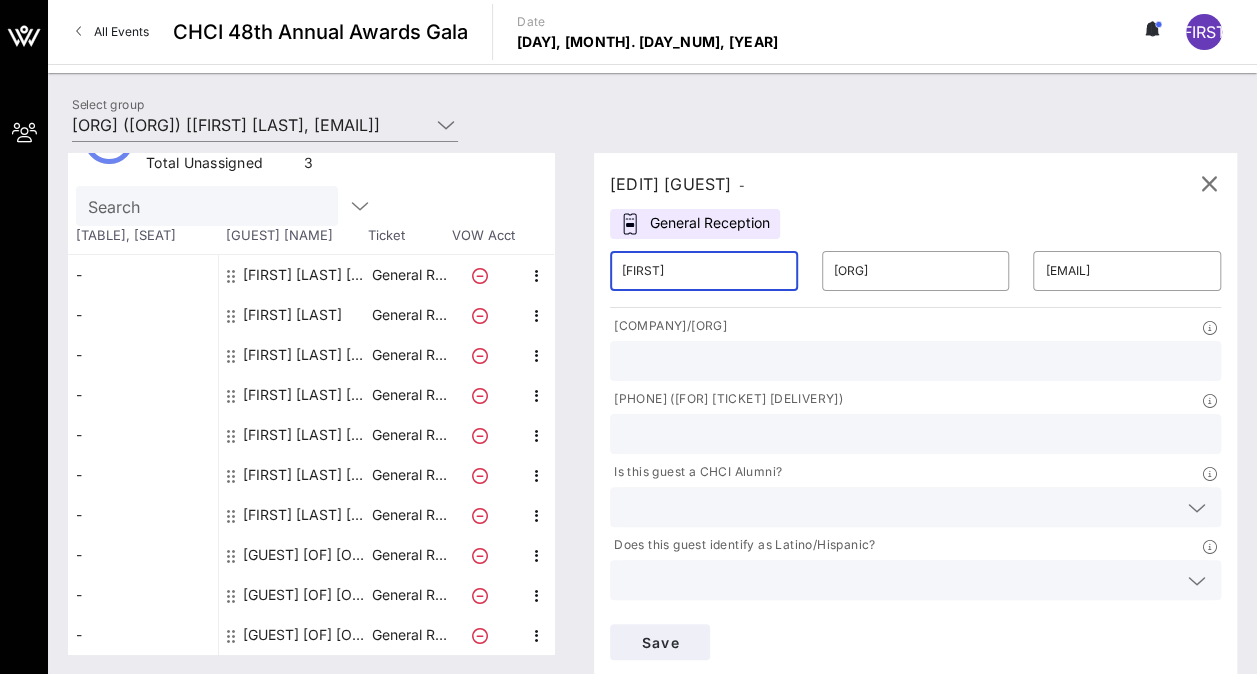 type on "[TITLE] [ORG]" 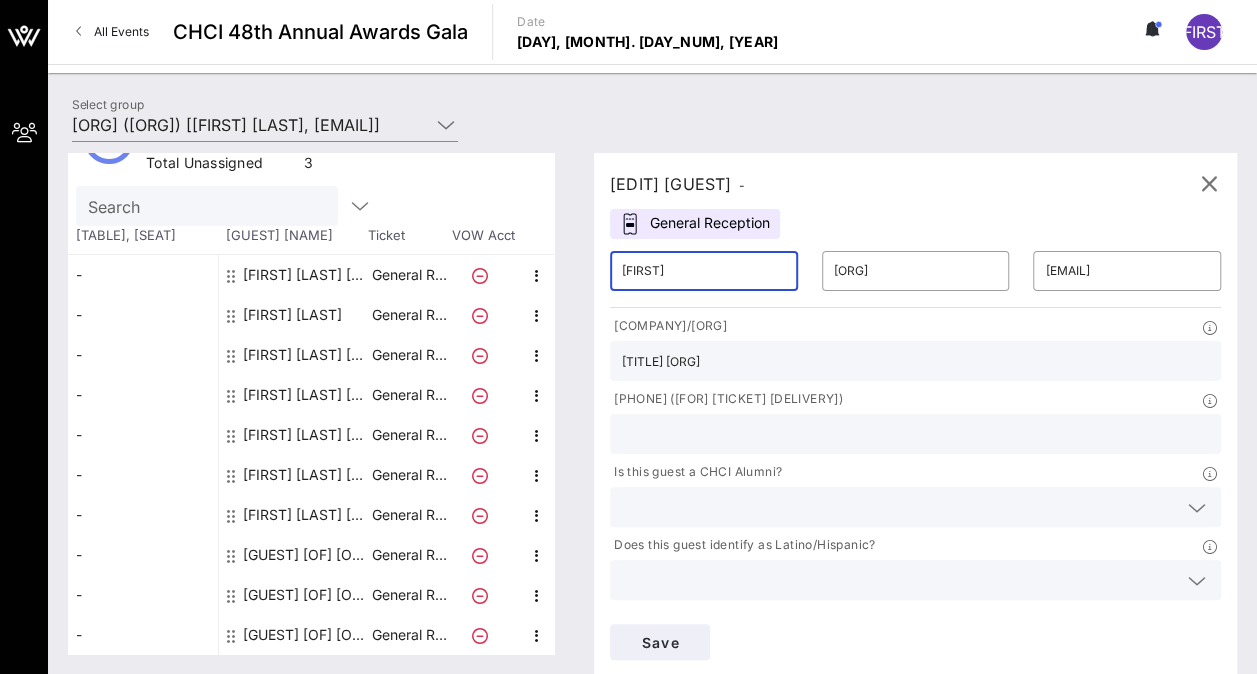 type on "[PHONE]" 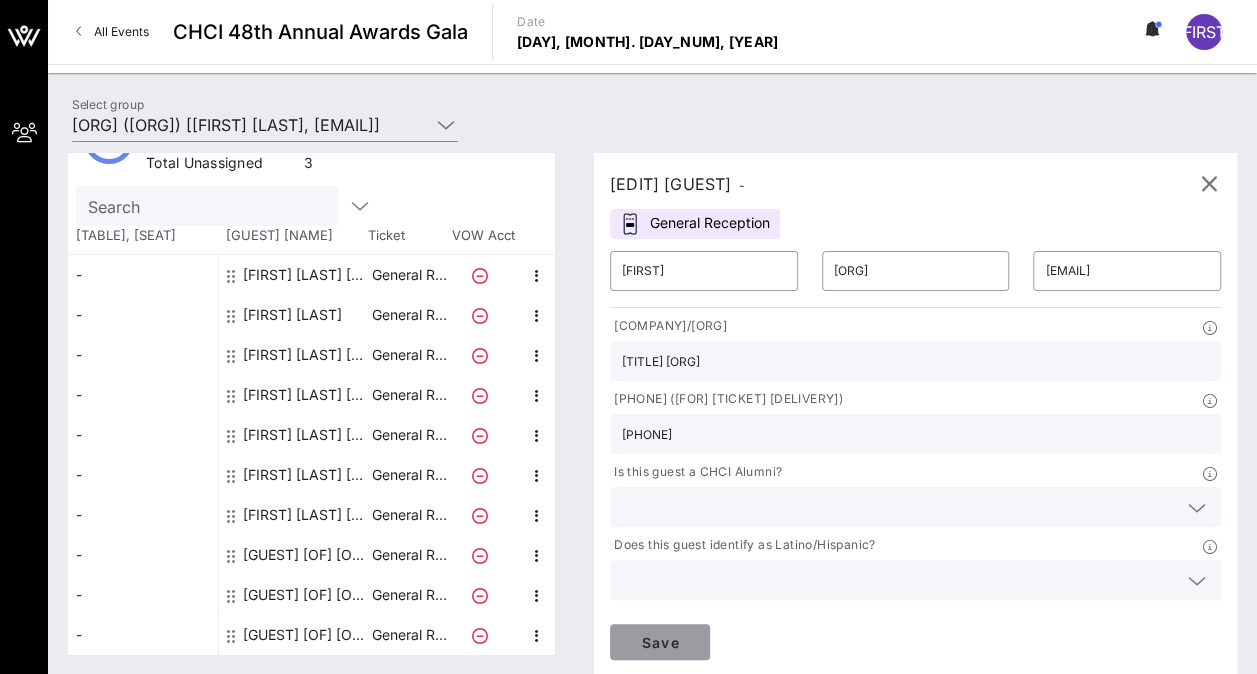 click on "Save" at bounding box center [660, 642] 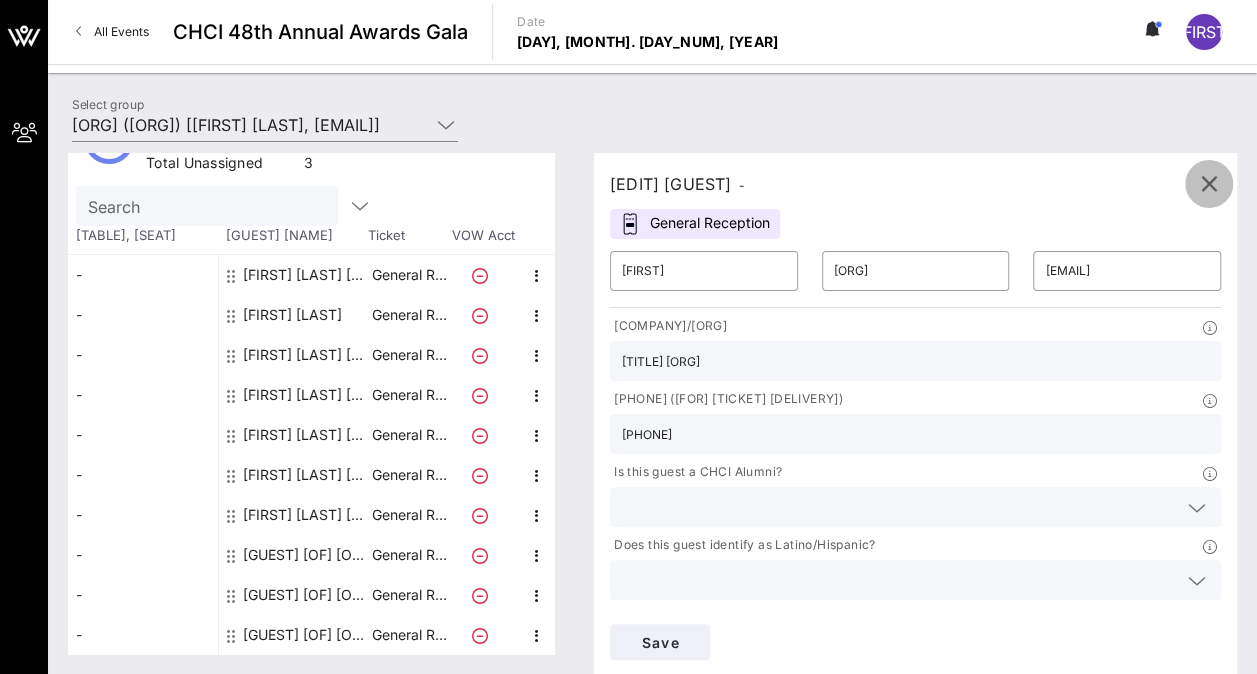 click at bounding box center [1209, 184] 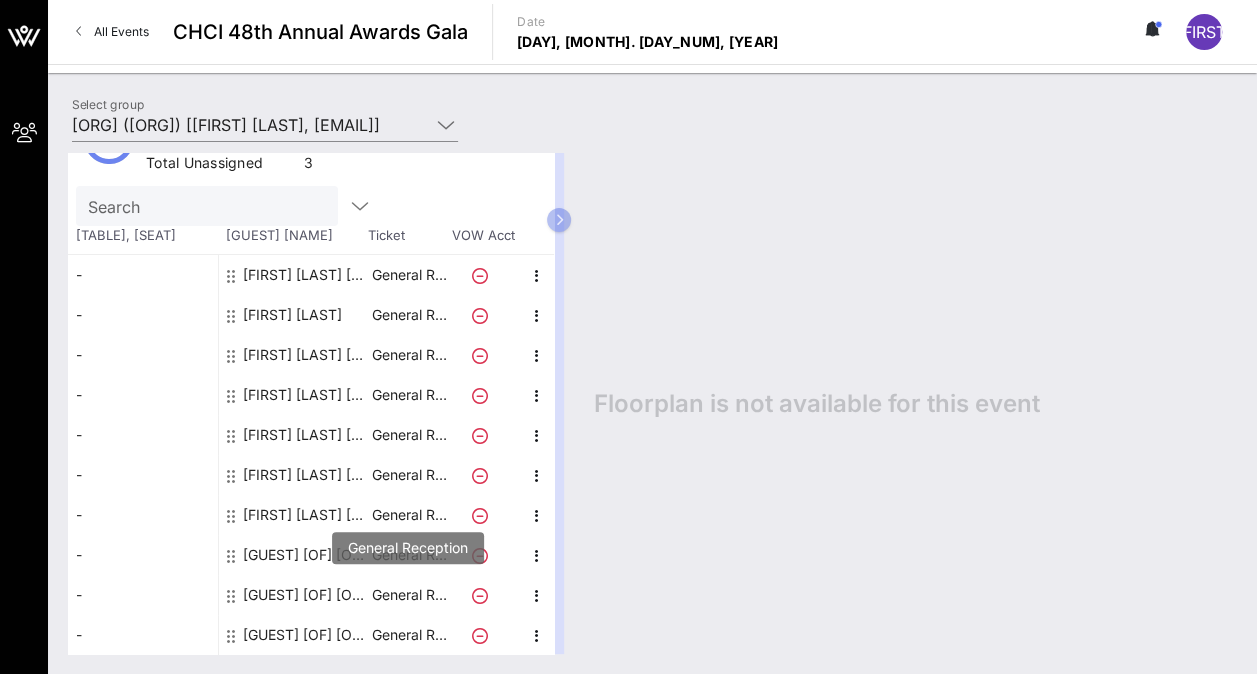 click on "General R…" at bounding box center (409, 595) 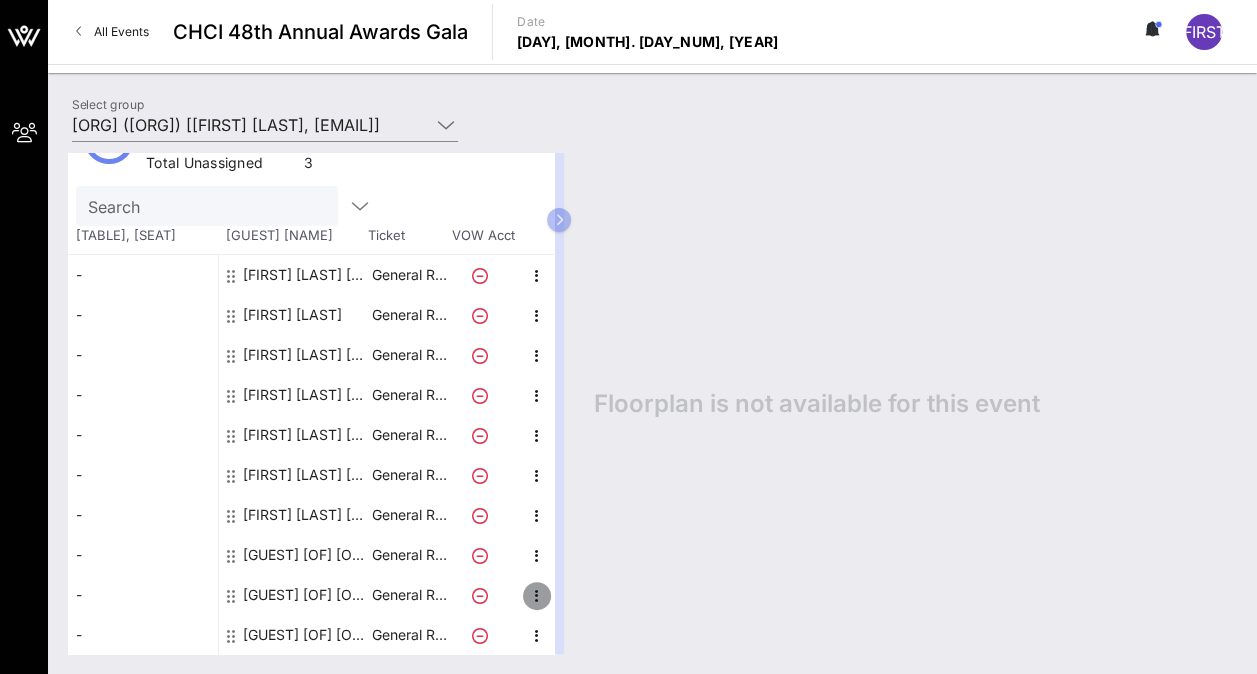 click at bounding box center [537, 596] 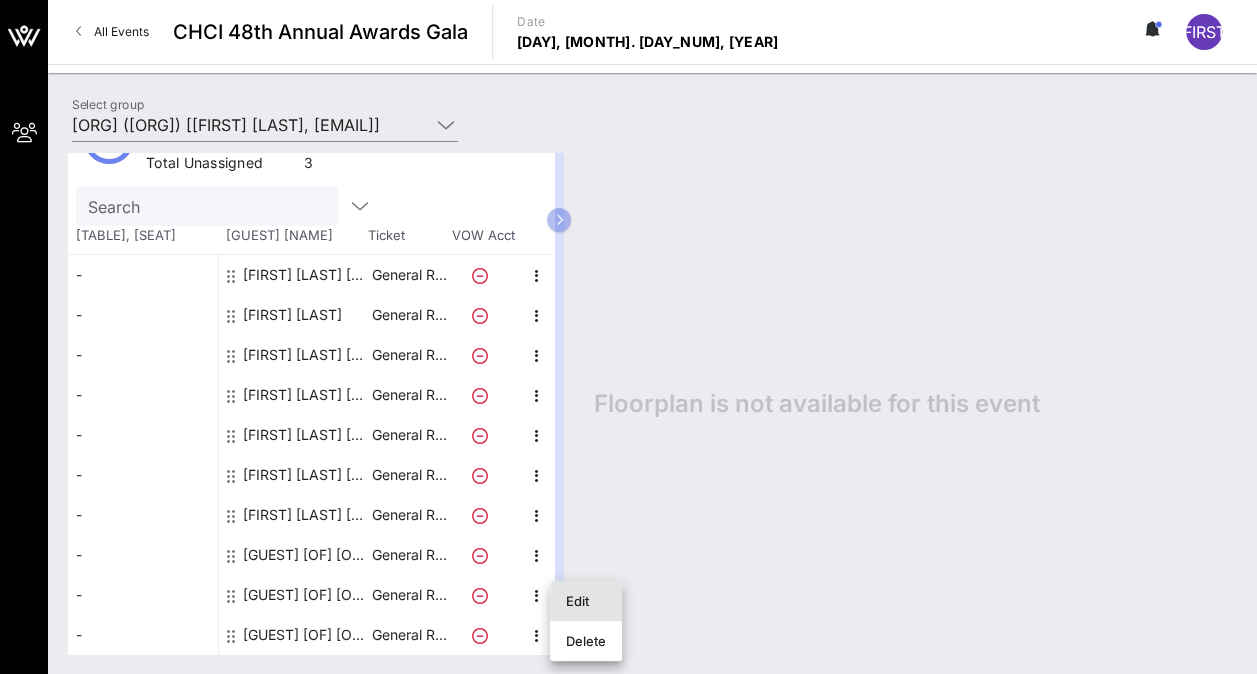 click on "Edit" at bounding box center [586, 601] 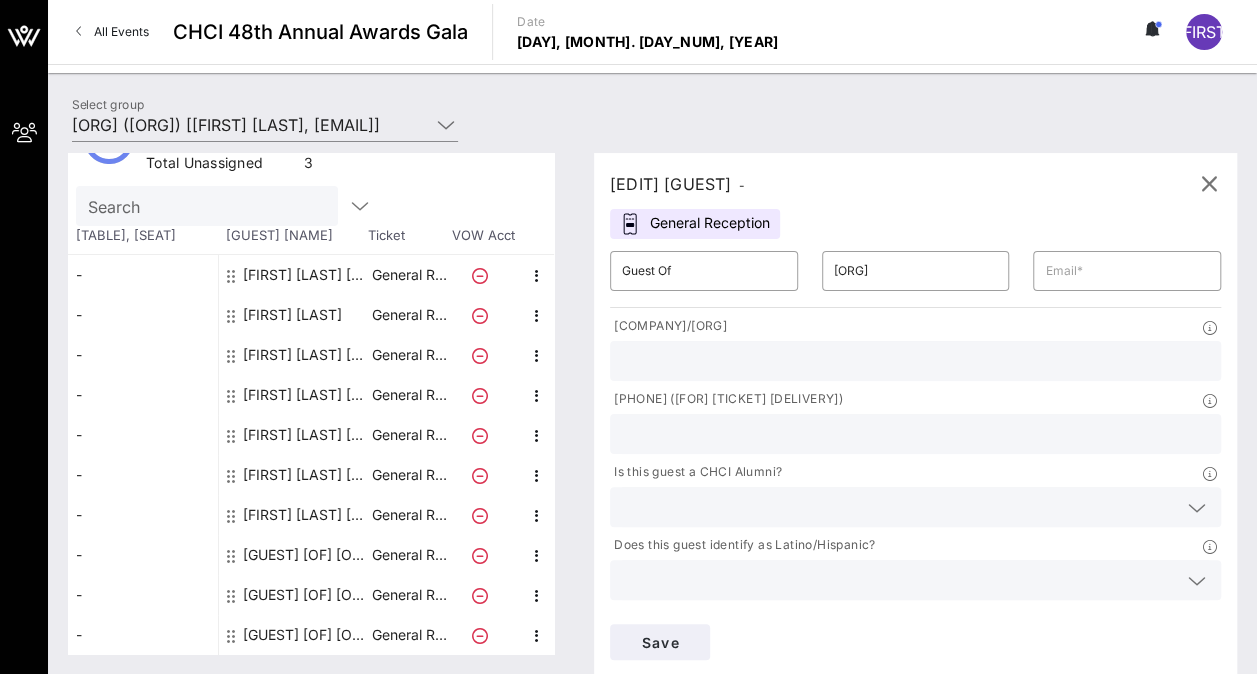 click on "-" at bounding box center [143, 315] 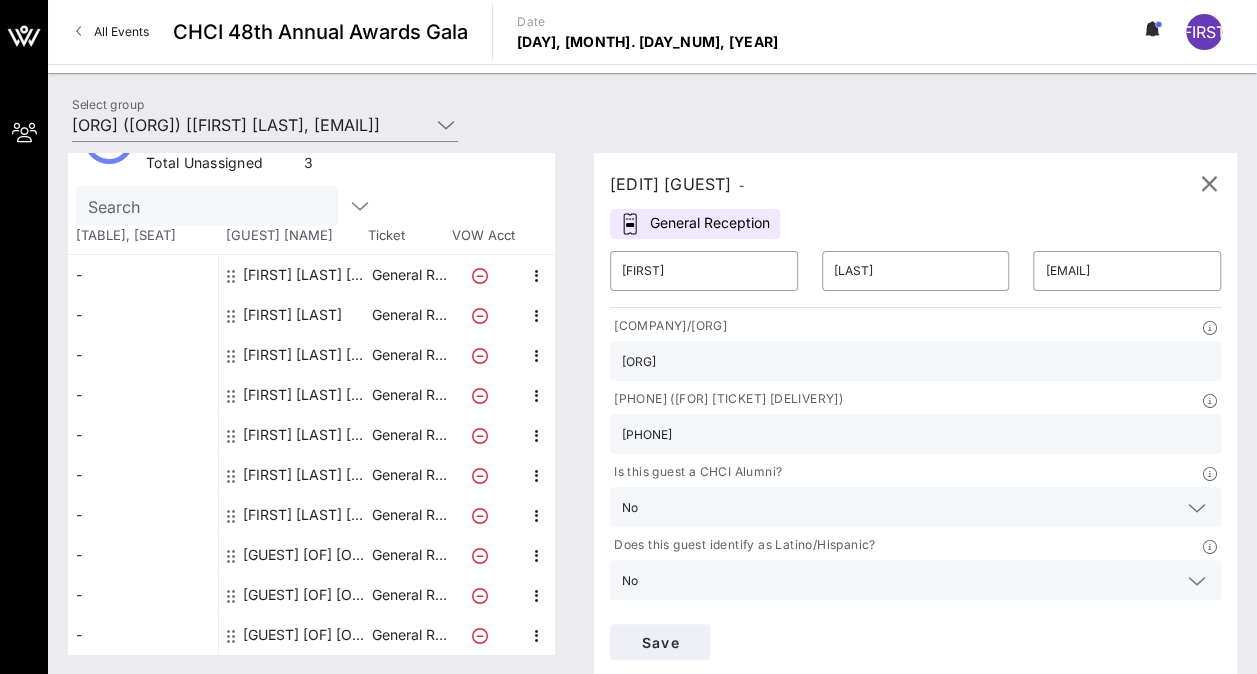 click on "-" at bounding box center (143, 275) 